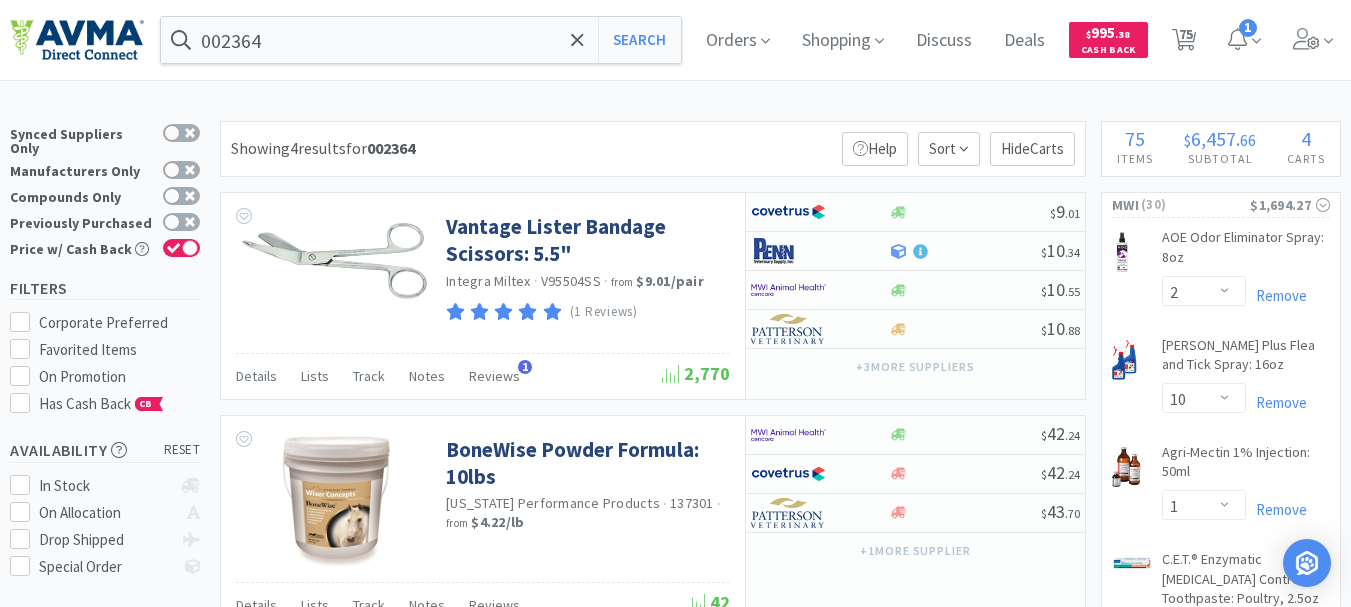 select on "2" 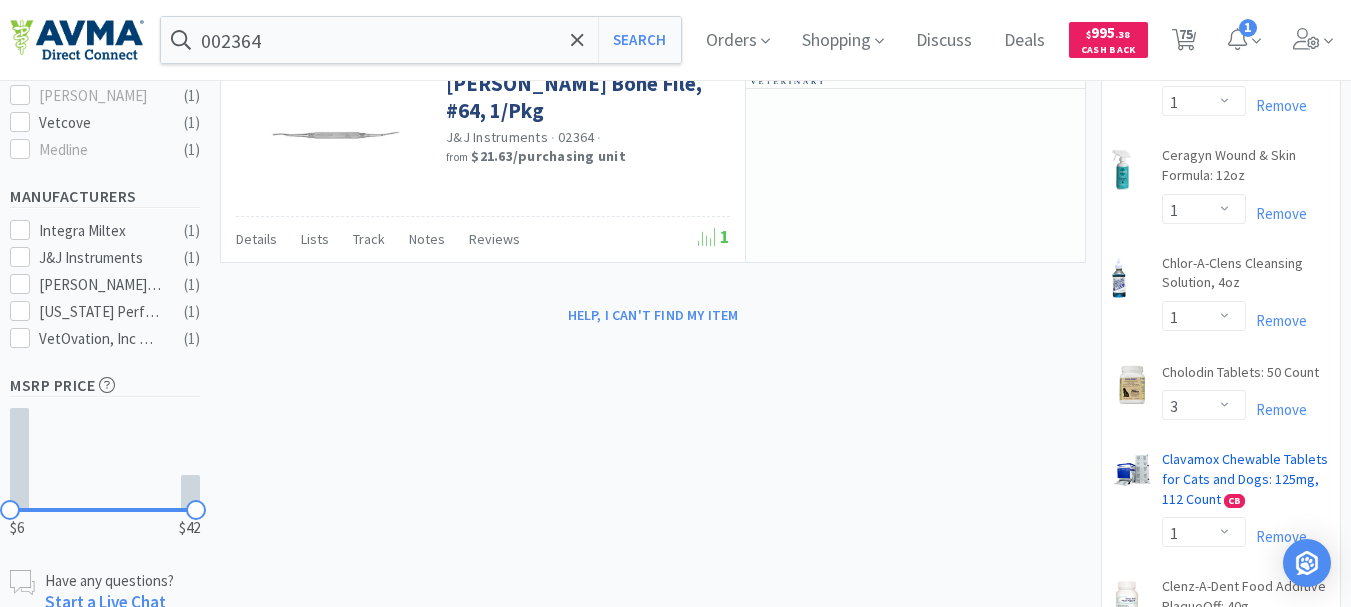 scroll, scrollTop: 800, scrollLeft: 0, axis: vertical 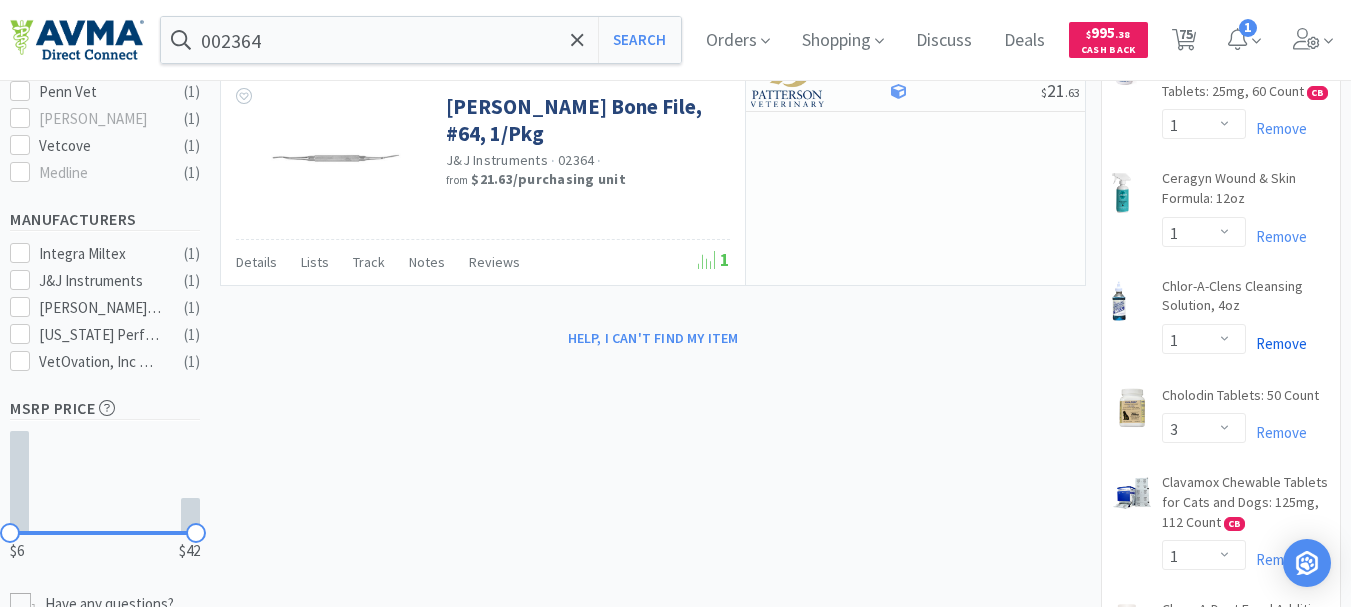 click on "Remove" at bounding box center (1276, 343) 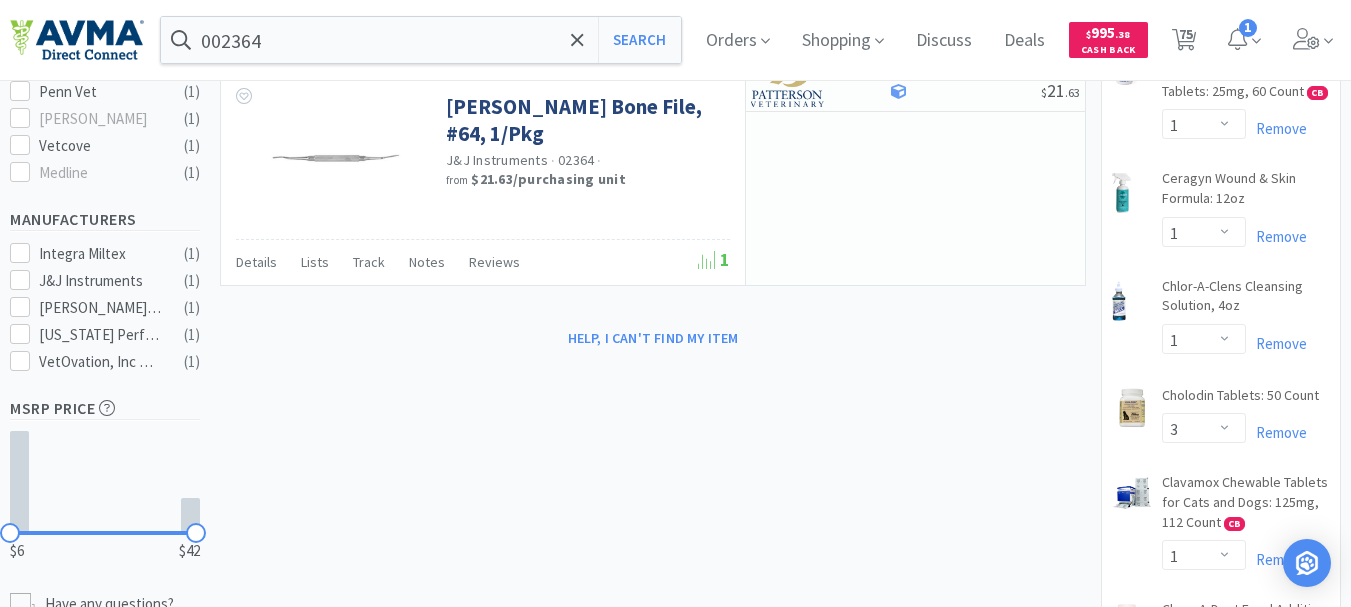 select on "1" 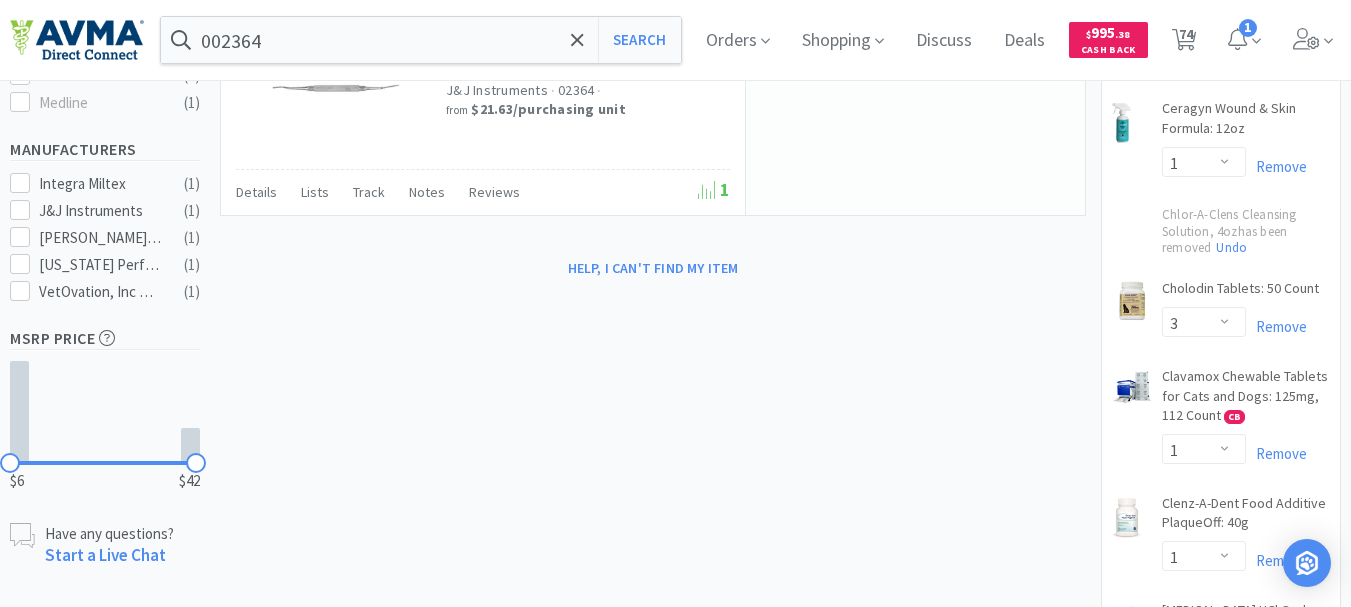 scroll, scrollTop: 900, scrollLeft: 0, axis: vertical 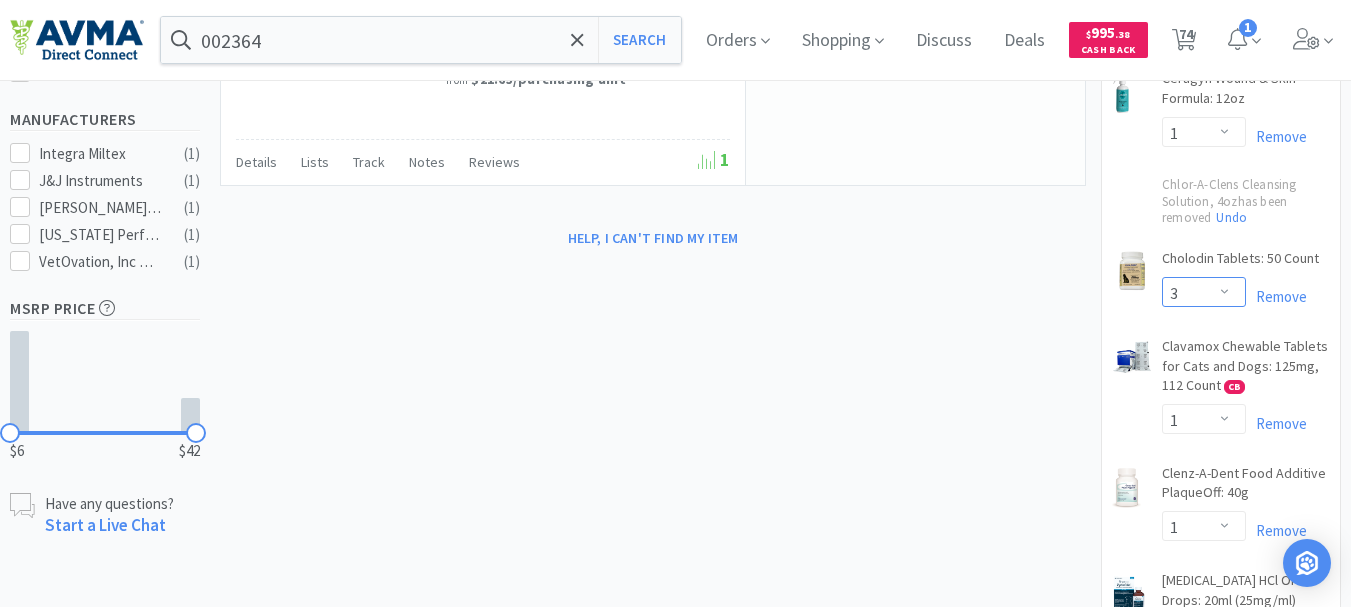 click on "Enter Quantity 1 2 3 4 5 6 7 8 9 10 11 12 13 14 15 16 17 18 19 20 Enter Quantity" at bounding box center (1204, 292) 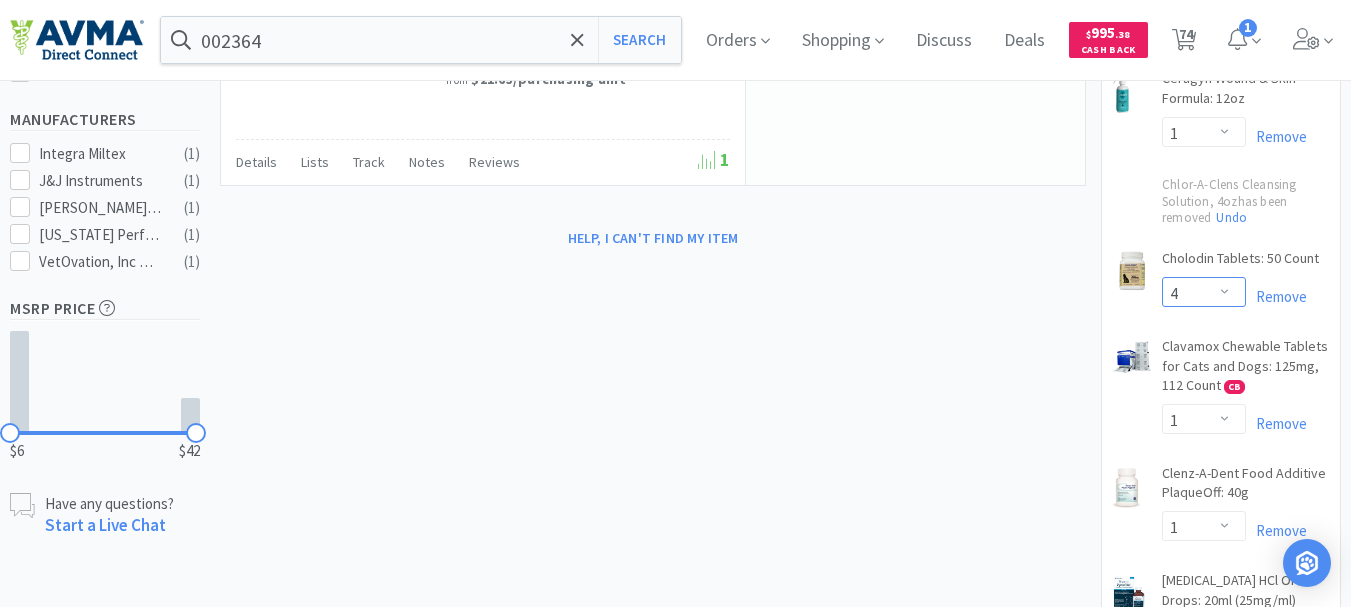 click on "Enter Quantity 1 2 3 4 5 6 7 8 9 10 11 12 13 14 15 16 17 18 19 20 Enter Quantity" at bounding box center [1204, 292] 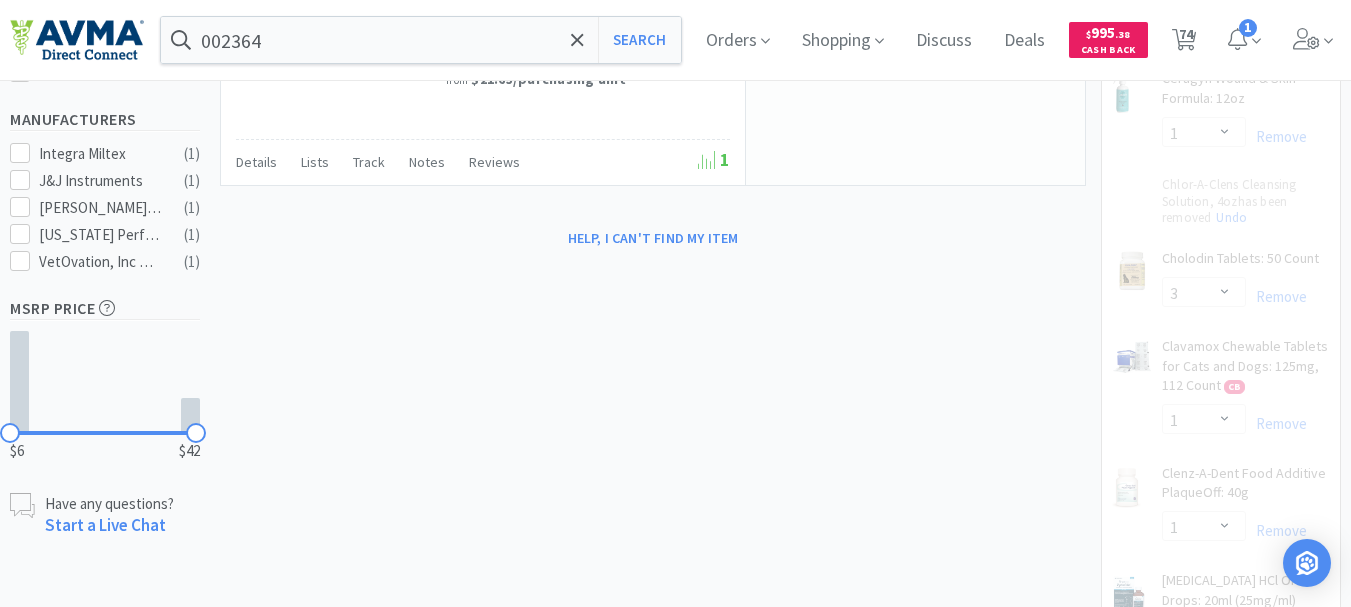 select on "4" 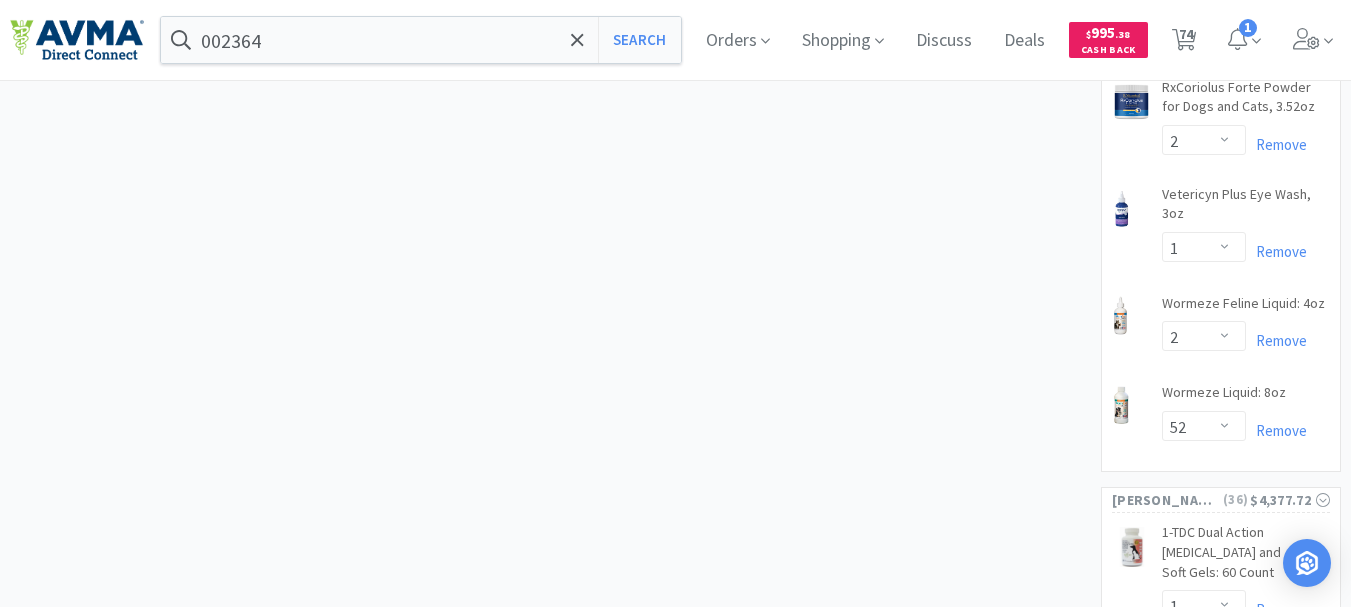 scroll, scrollTop: 3100, scrollLeft: 0, axis: vertical 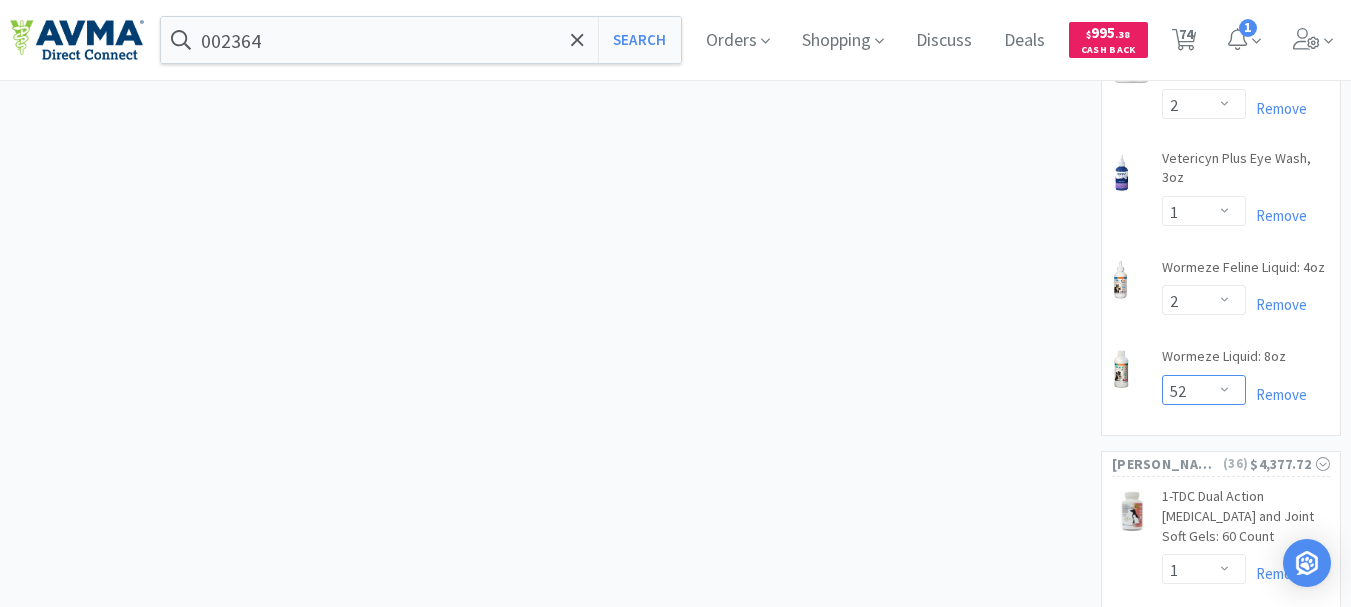 click on "Enter Quantity 1 2 3 4 5 6 7 8 9 10 11 12 13 14 15 16 17 18 19 20 52 Enter Quantity" at bounding box center [1204, 390] 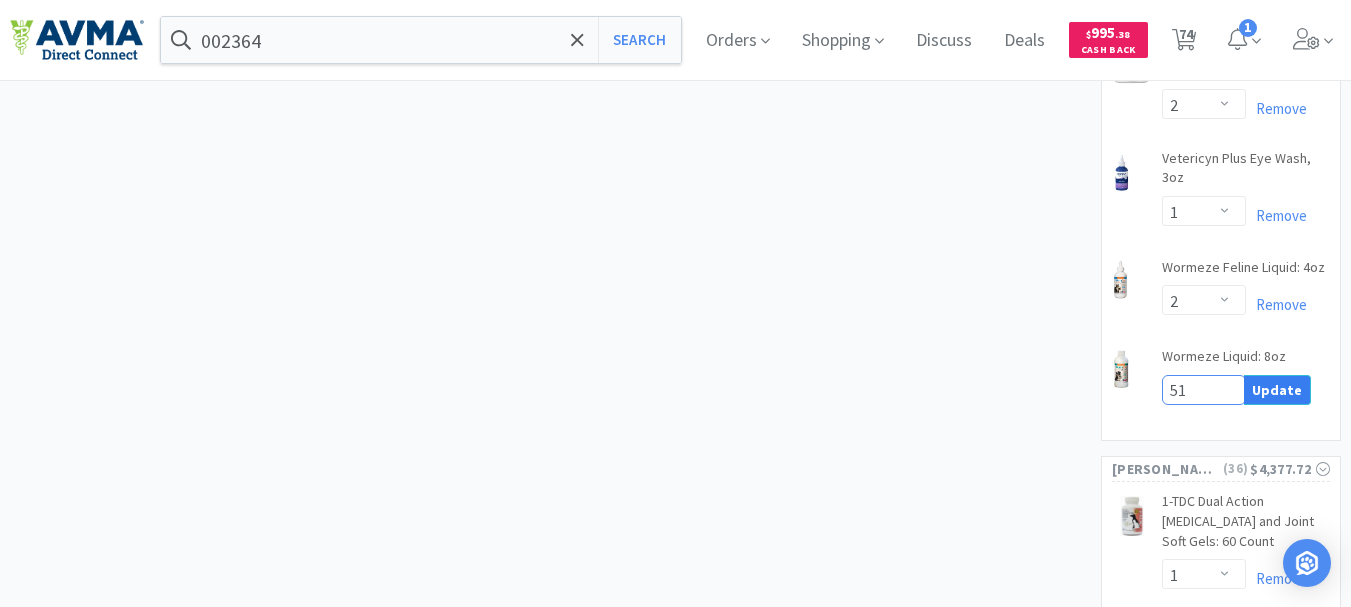 type on "51" 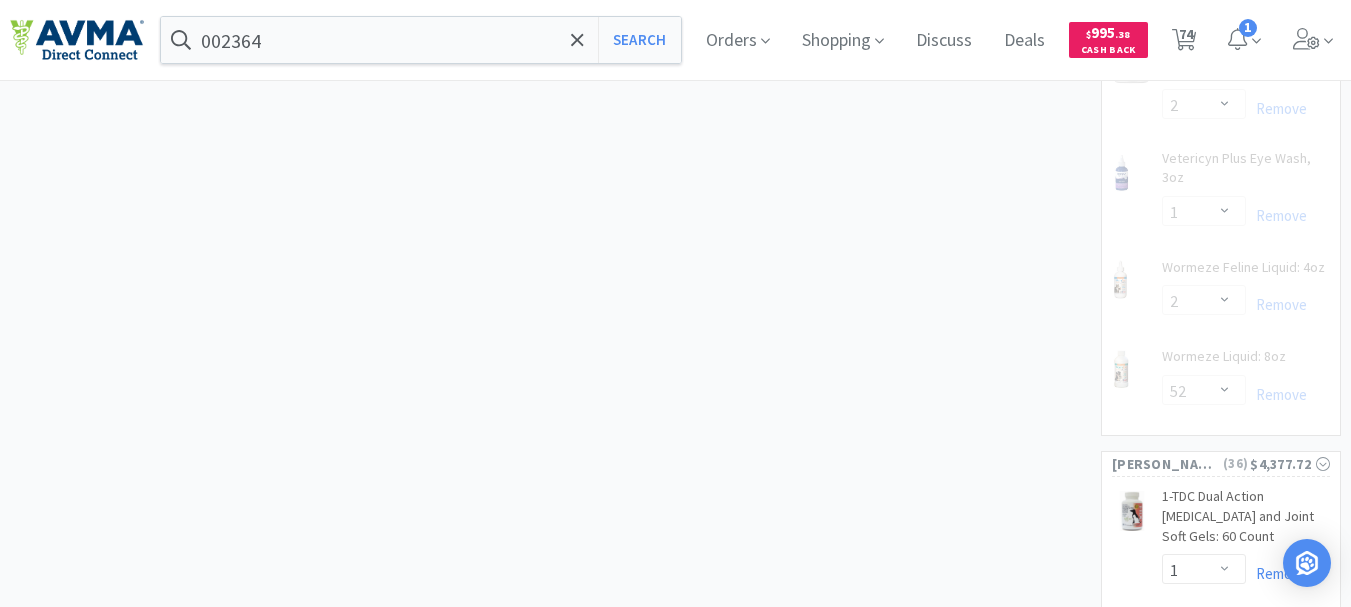 select on "51" 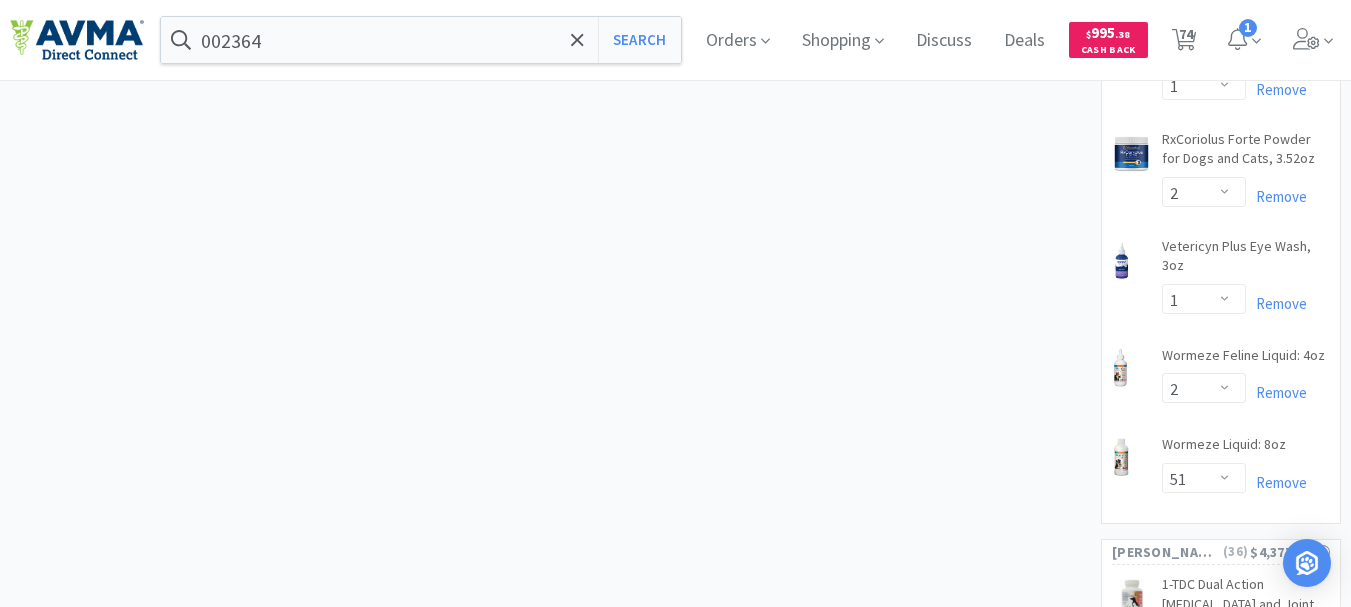 scroll, scrollTop: 3000, scrollLeft: 0, axis: vertical 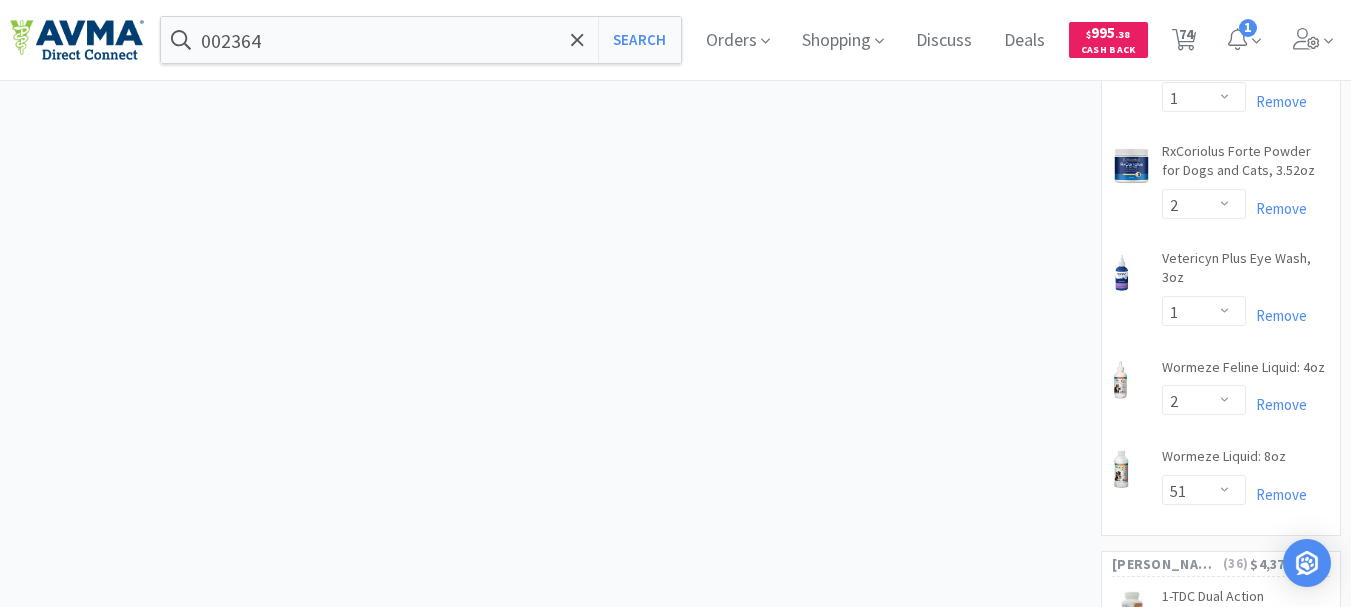 click on "× Filter Results Synced Suppliers Only     Manufacturers Only     Compounds Only     Previously Purchased     Price w/ Cash Back     Filters   Corporate Preferred   Favorited Items   On Promotion   Has Cash Back  CB Availability    reset In Stock     On Allocation     Drop Shipped     Special Order     Categories Pharmaceuticals ( 1 ) Orthopedics ( 1 ) Surgical Instruments ( 1 ) Suppliers   [PERSON_NAME] ( 3 )   Covetrus ( 2 )   MWI ( 2 )   Midwest ( 2 )   Penn Vet ( 1 )   [PERSON_NAME] ( 1 )   Vetcove ( 1 )   Medline ( 1 ) Manufacturers   Integra Miltex ( 1 )   J&J Instruments ( 1 )   [PERSON_NAME] & [PERSON_NAME] ( 1 )   [US_STATE] Performance Products ( 1 )   VetOvation, Inc Direct ( 1 ) MSRP Price   $6 $42 Have any questions? Start a Live Chat Showing  4  results  for  002364      Filters  Help Sort   Hide  Carts Vantage Lister Bandage Scissors: 5.5" Integra Miltex · V95504SS · from     $9.01 / pair   (1 Reviews)     Details     Lists     Track     Notes     Reviews 1     2,770 $ 9 . 01 $ 10 . 34 $ 10 . 55 $ 10 . 88 +  3 s ·" at bounding box center [675, 1565] 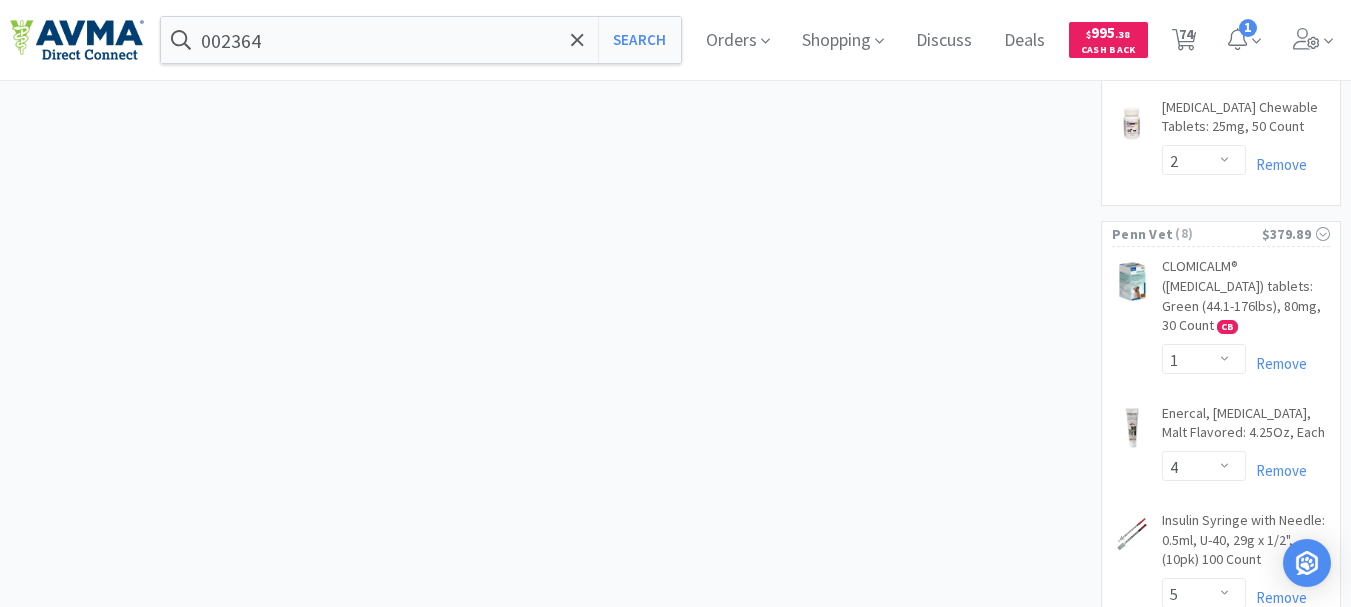 scroll, scrollTop: 7700, scrollLeft: 0, axis: vertical 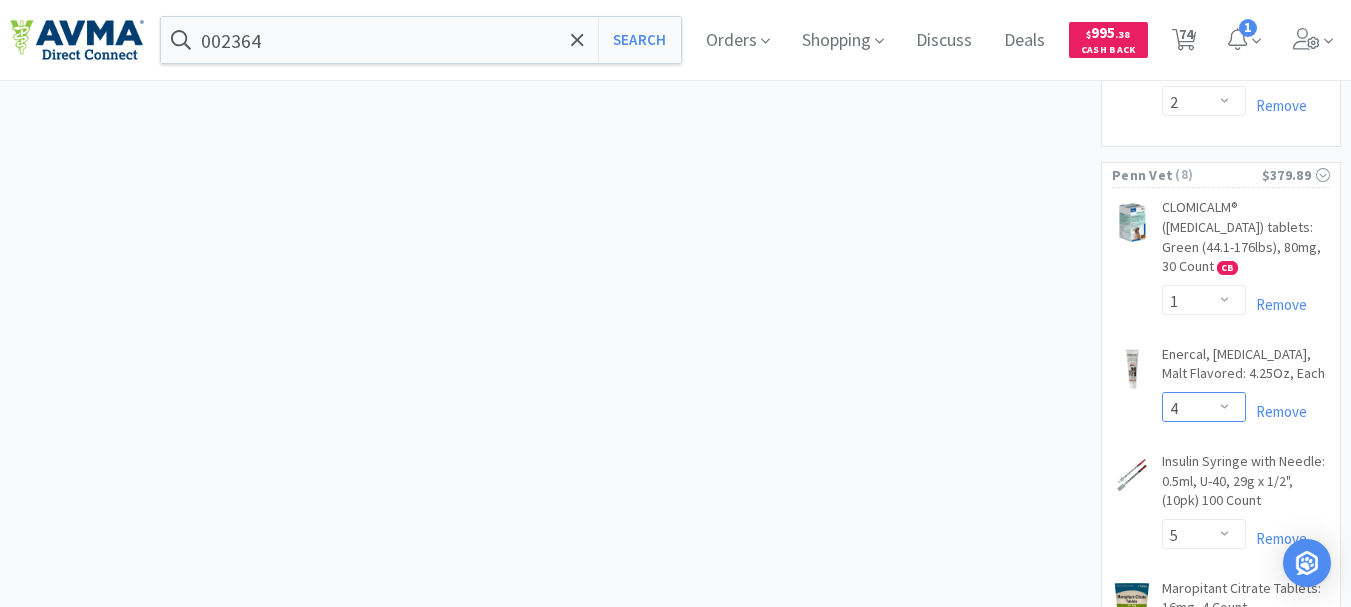 click on "Enter Quantity 1 2 3 4 5 6 7 8 9 10 11 12 13 14 15 16 17 18 19 20 Enter Quantity" at bounding box center (1204, 407) 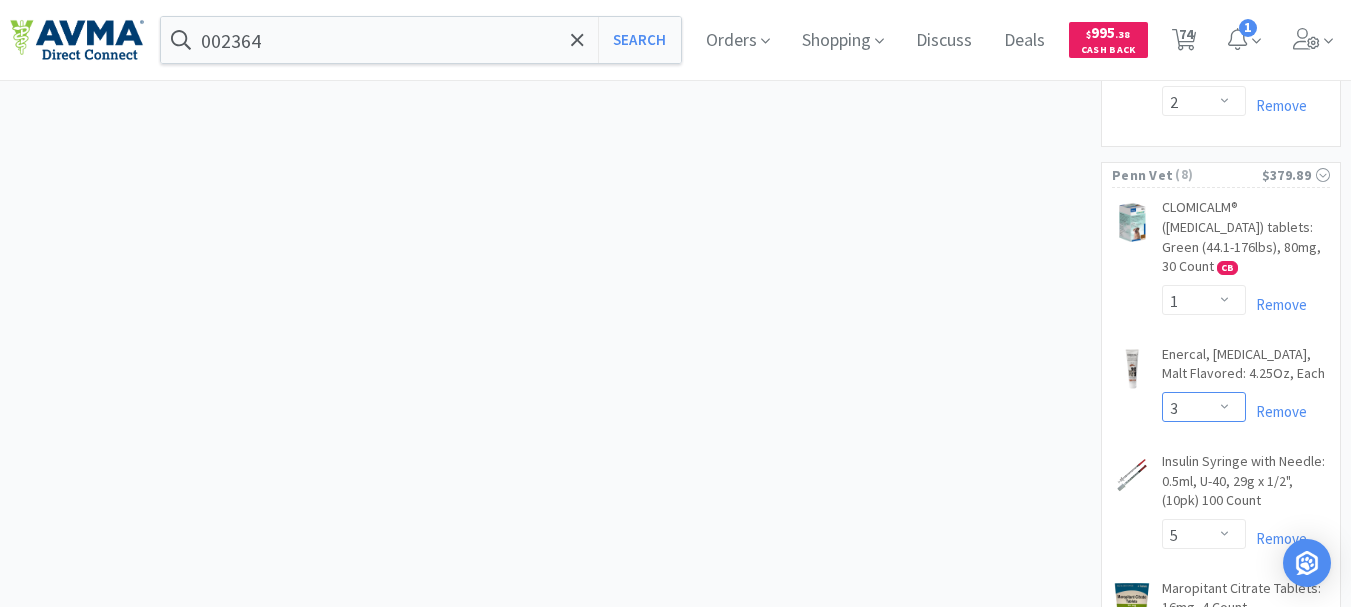 click on "Enter Quantity 1 2 3 4 5 6 7 8 9 10 11 12 13 14 15 16 17 18 19 20 Enter Quantity" at bounding box center (1204, 407) 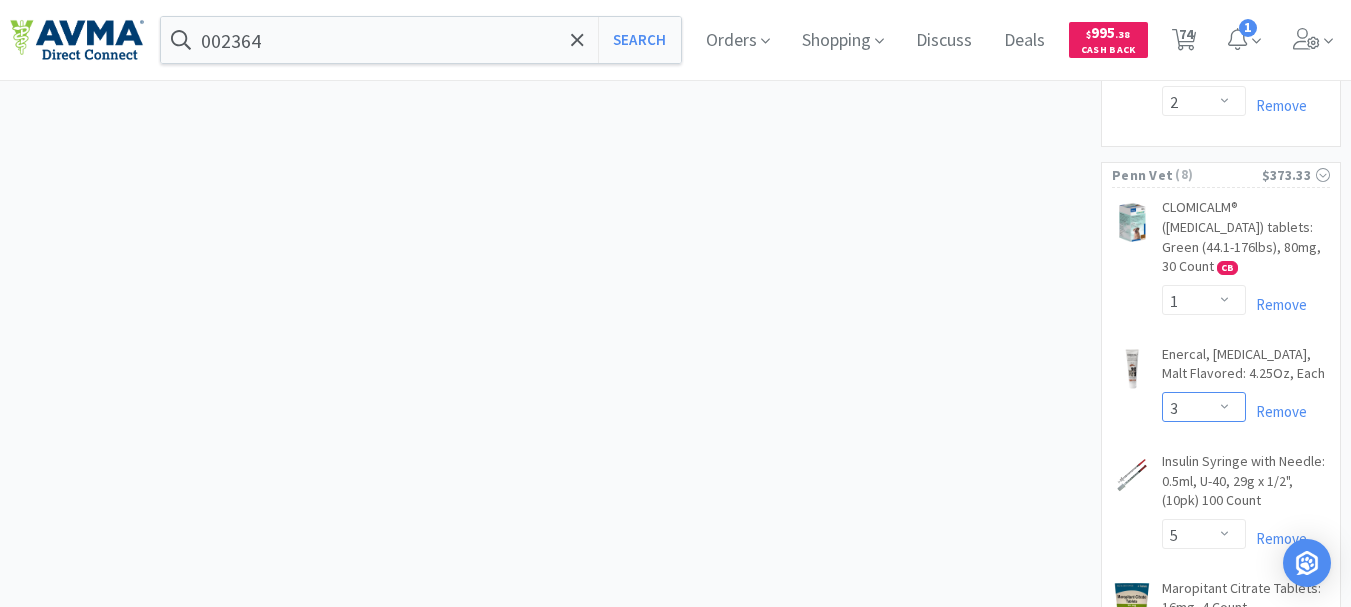 select on "4" 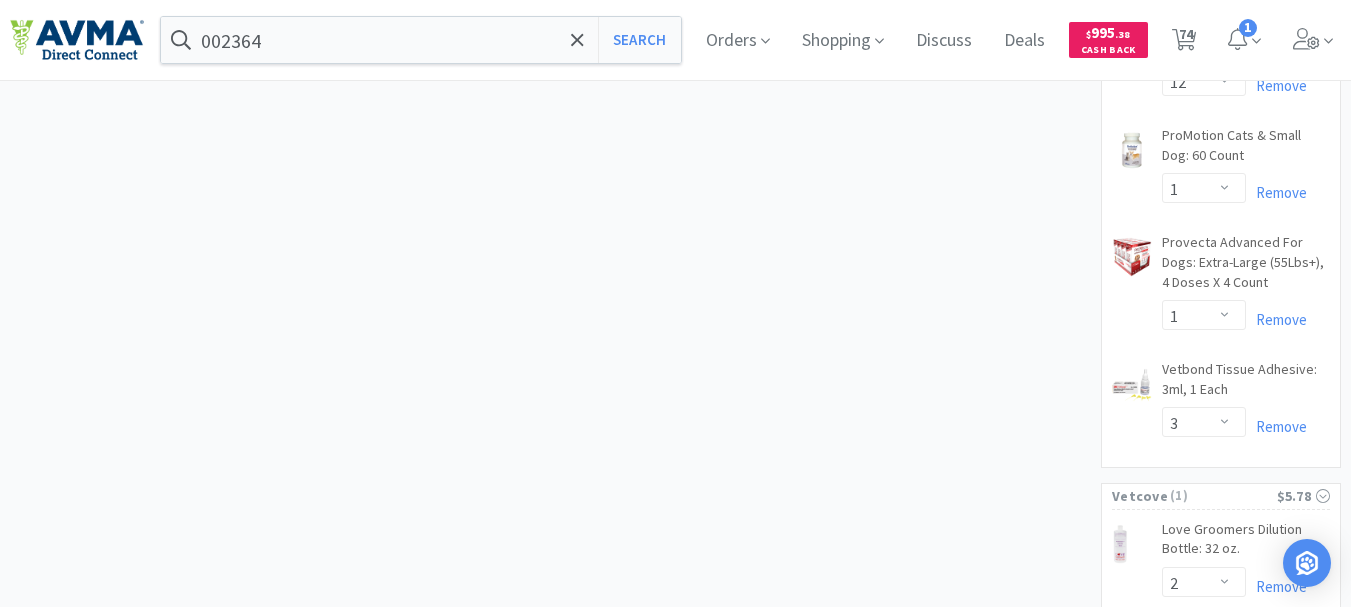 scroll, scrollTop: 8371, scrollLeft: 0, axis: vertical 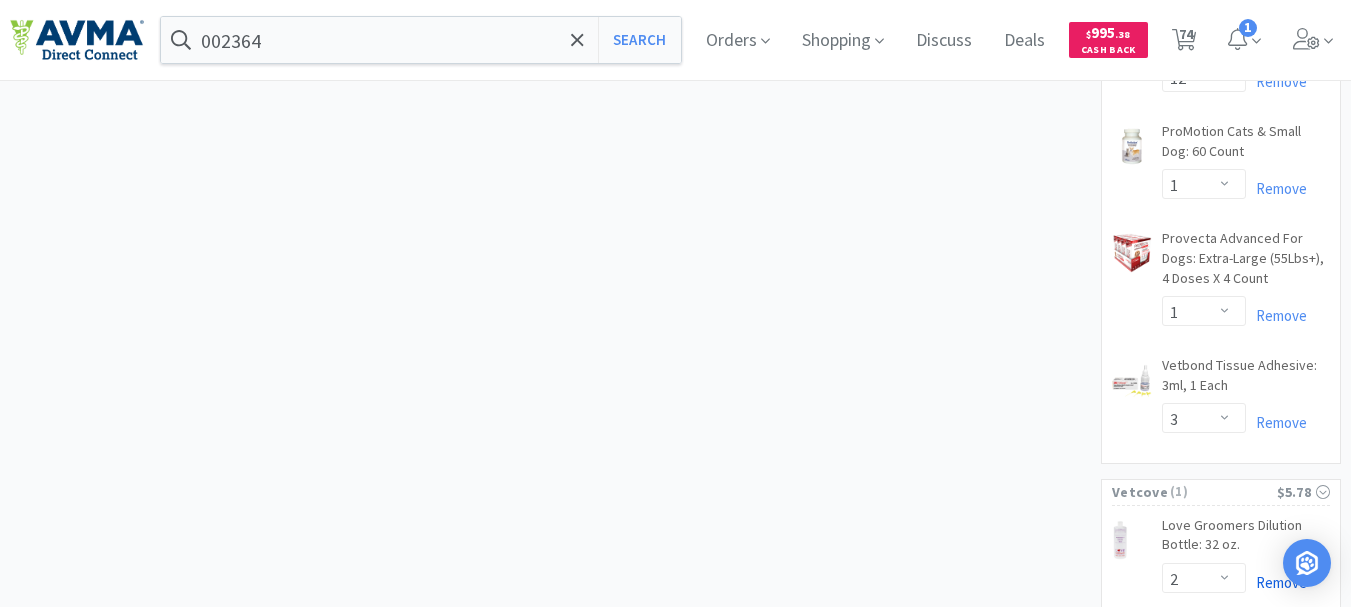 click on "Remove" at bounding box center (1276, 582) 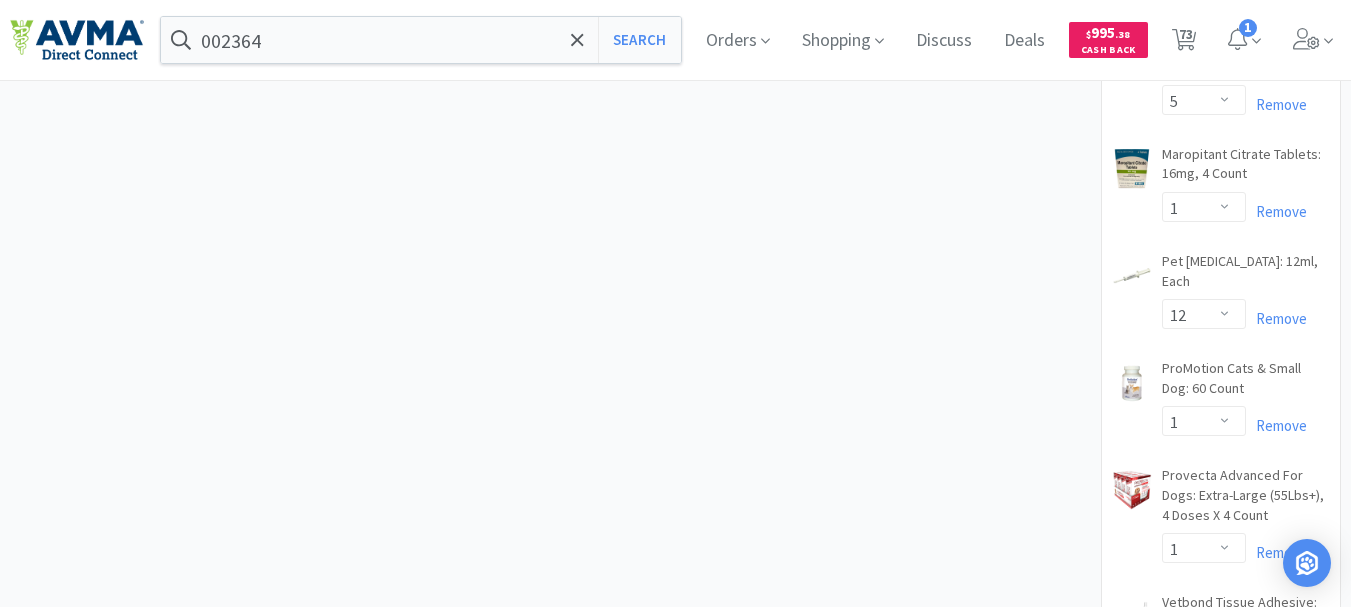 scroll, scrollTop: 8034, scrollLeft: 0, axis: vertical 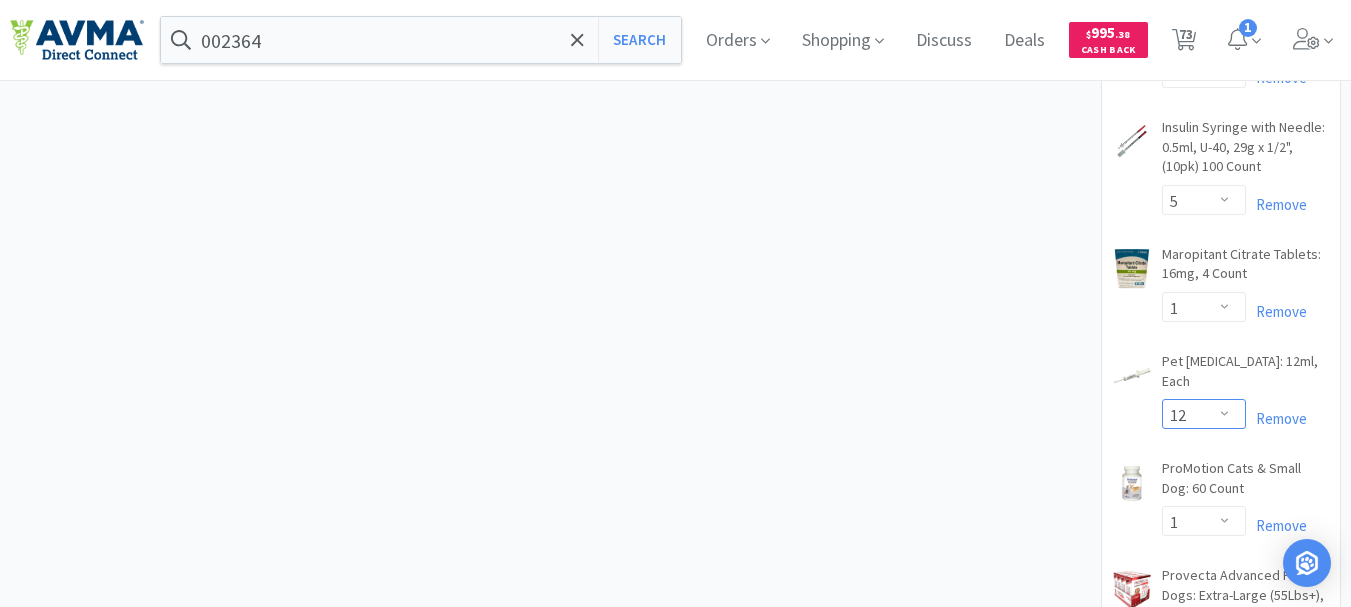 click on "Enter Quantity 1 2 3 4 5 6 7 8 9 10 11 12 13 14 15 16 17 18 19 20 Enter Quantity" at bounding box center [1204, 414] 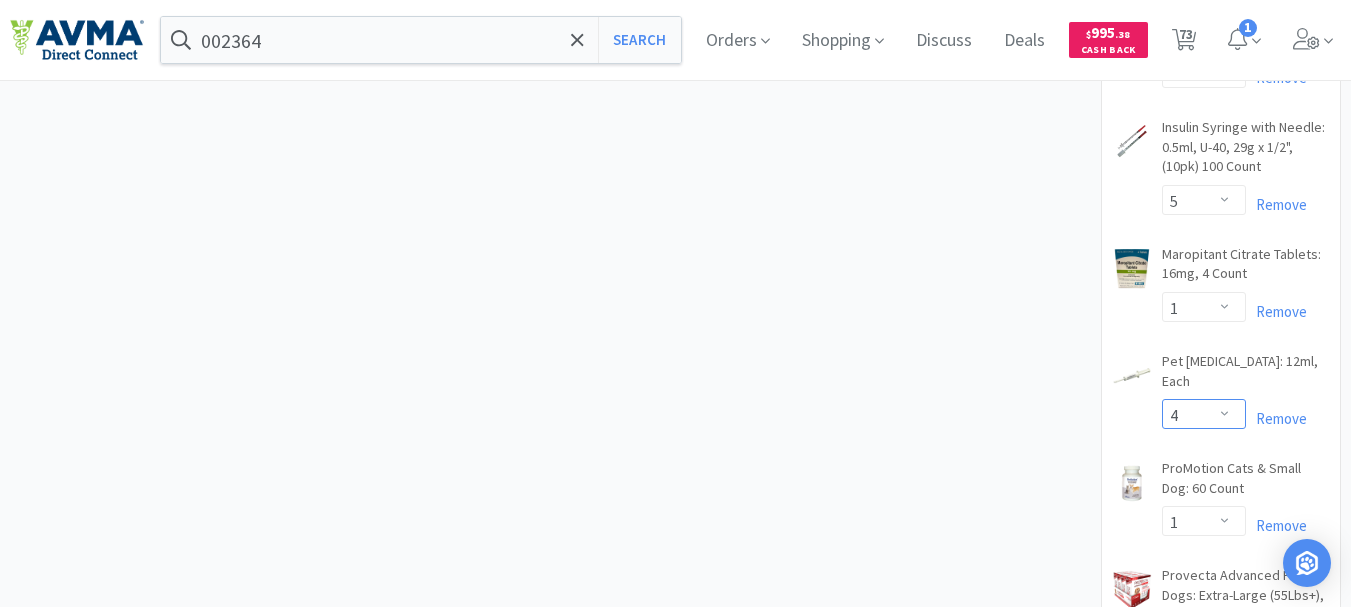 click on "Enter Quantity 1 2 3 4 5 6 7 8 9 10 11 12 13 14 15 16 17 18 19 20 Enter Quantity" at bounding box center [1204, 414] 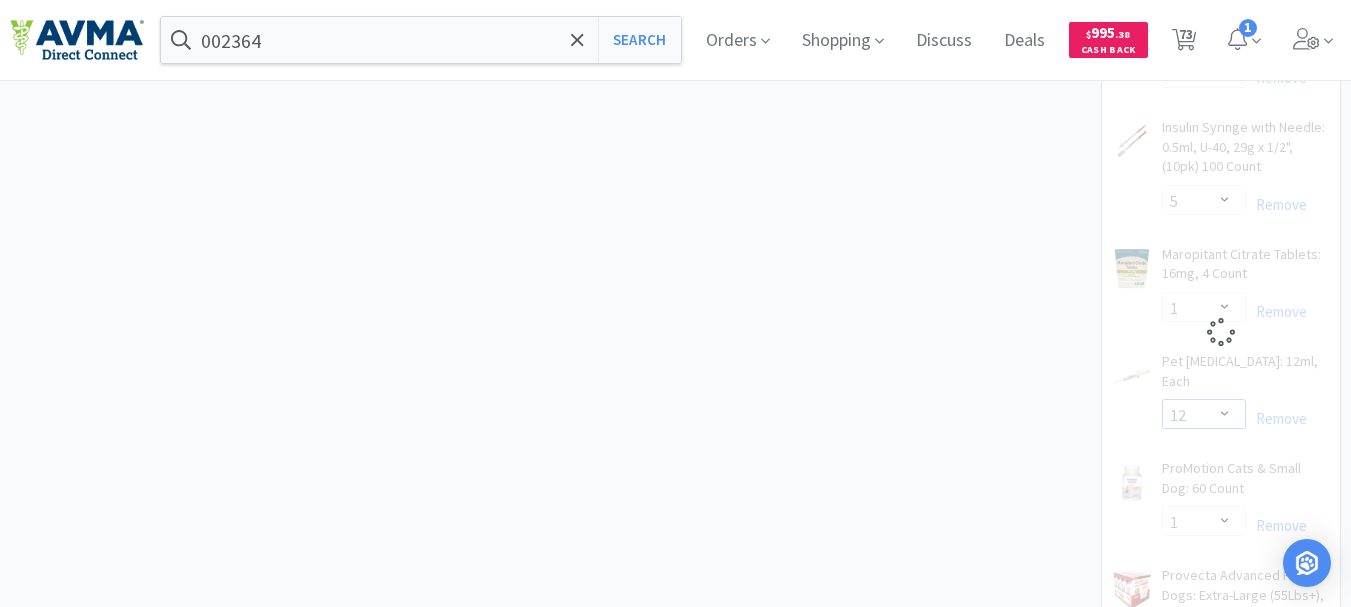 select on "4" 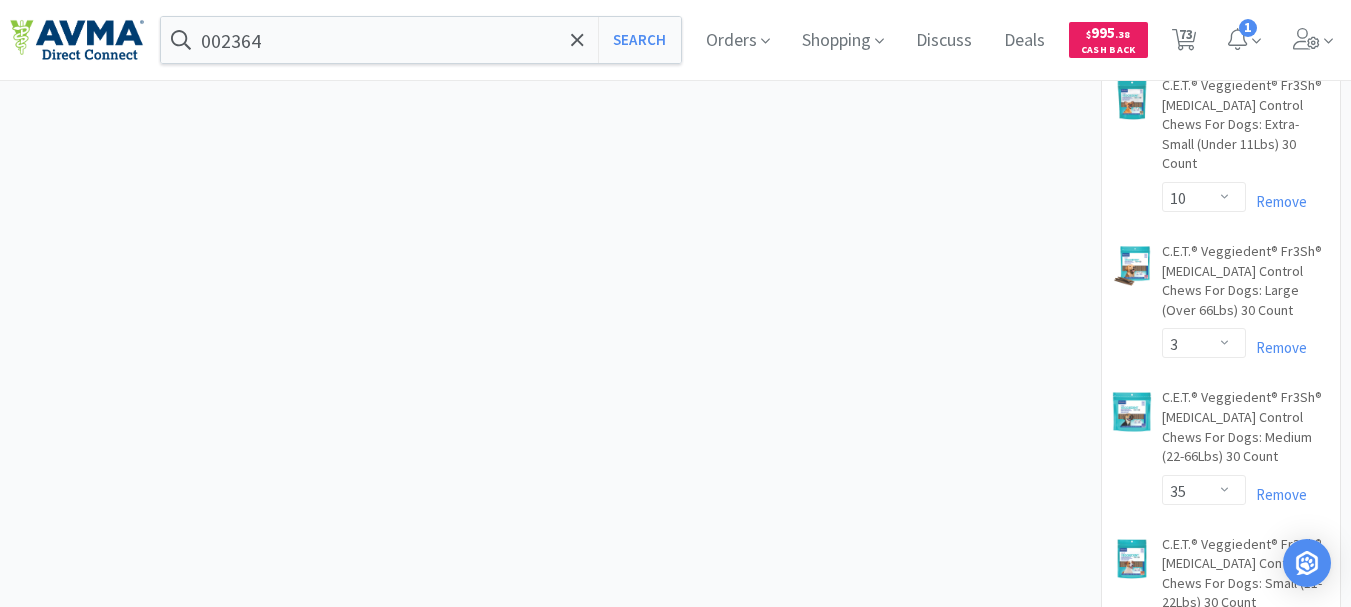 scroll, scrollTop: 4034, scrollLeft: 0, axis: vertical 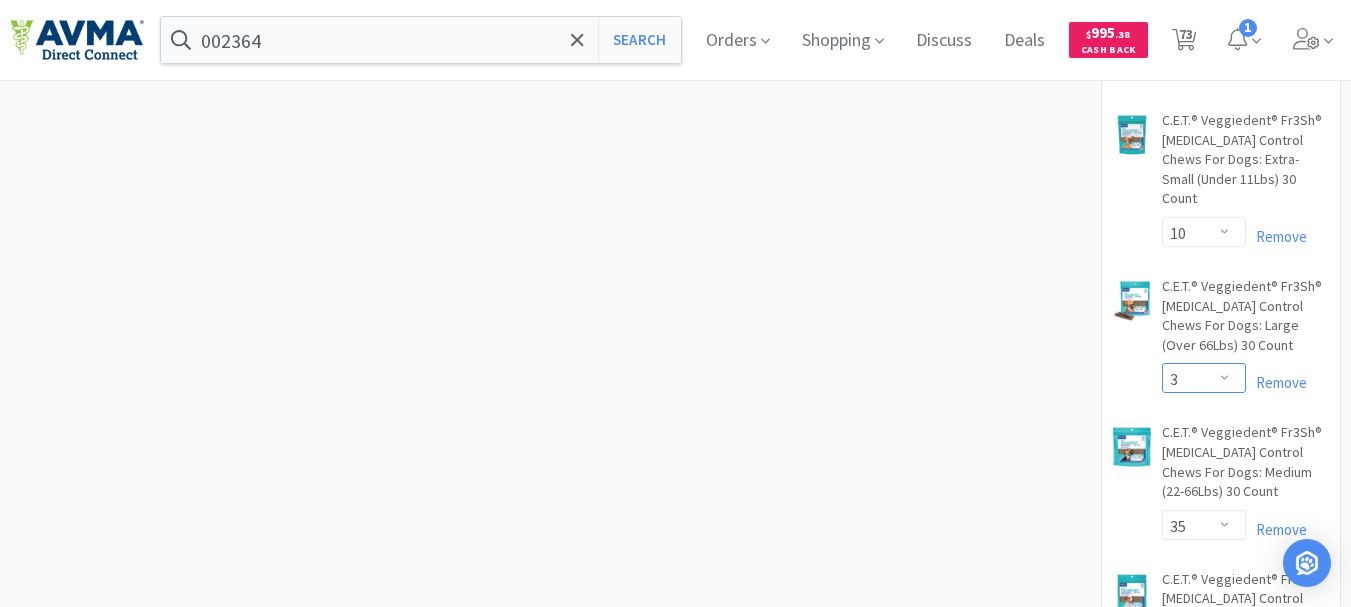 click on "Enter Quantity 1 2 3 4 5 6 7 8 9 10 11 12 13 14 15 16 17 18 19 20 Enter Quantity" at bounding box center (1204, 378) 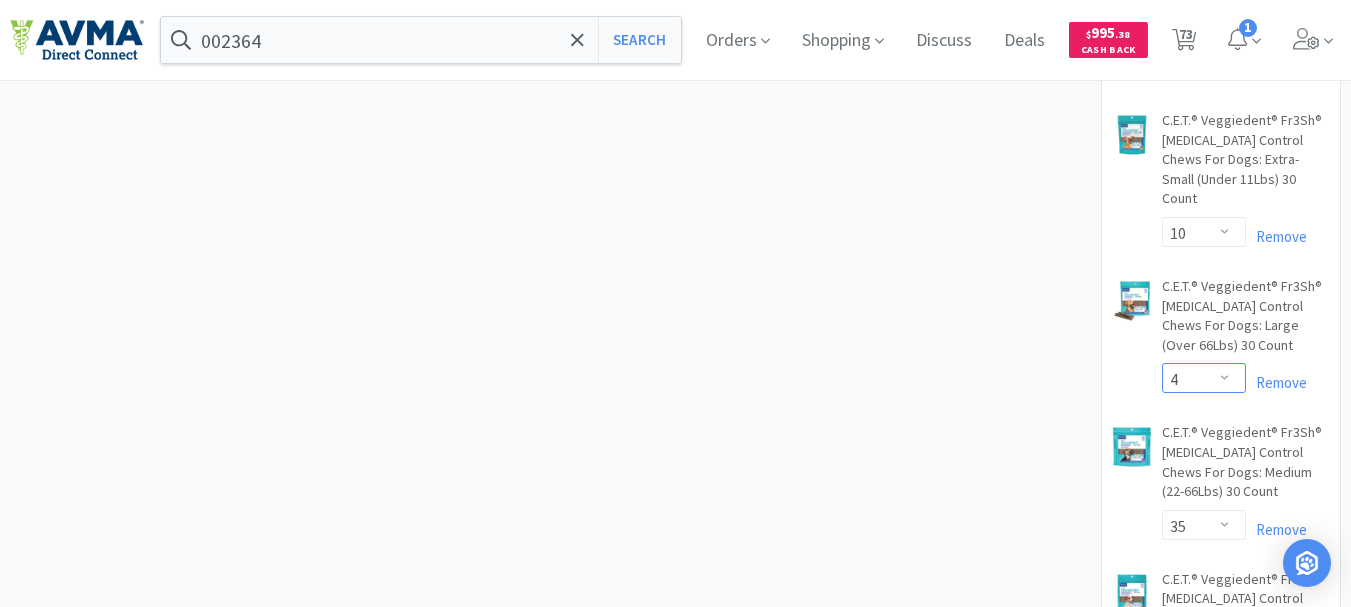 click on "Enter Quantity 1 2 3 4 5 6 7 8 9 10 11 12 13 14 15 16 17 18 19 20 Enter Quantity" at bounding box center (1204, 378) 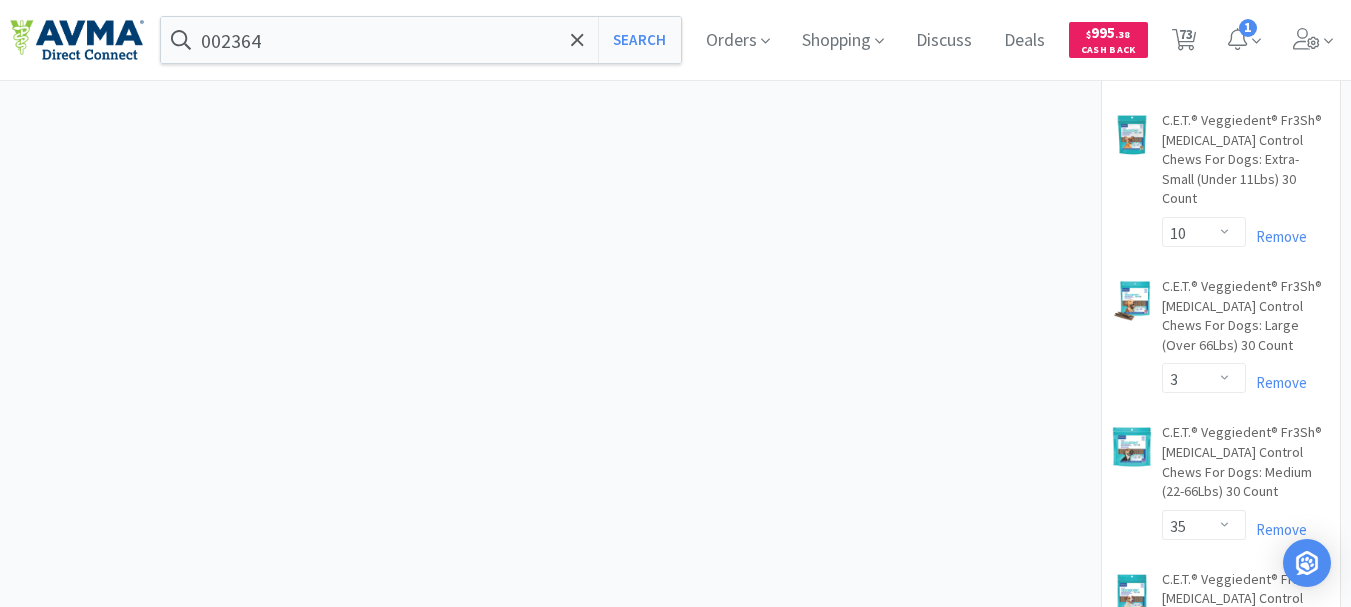 select on "4" 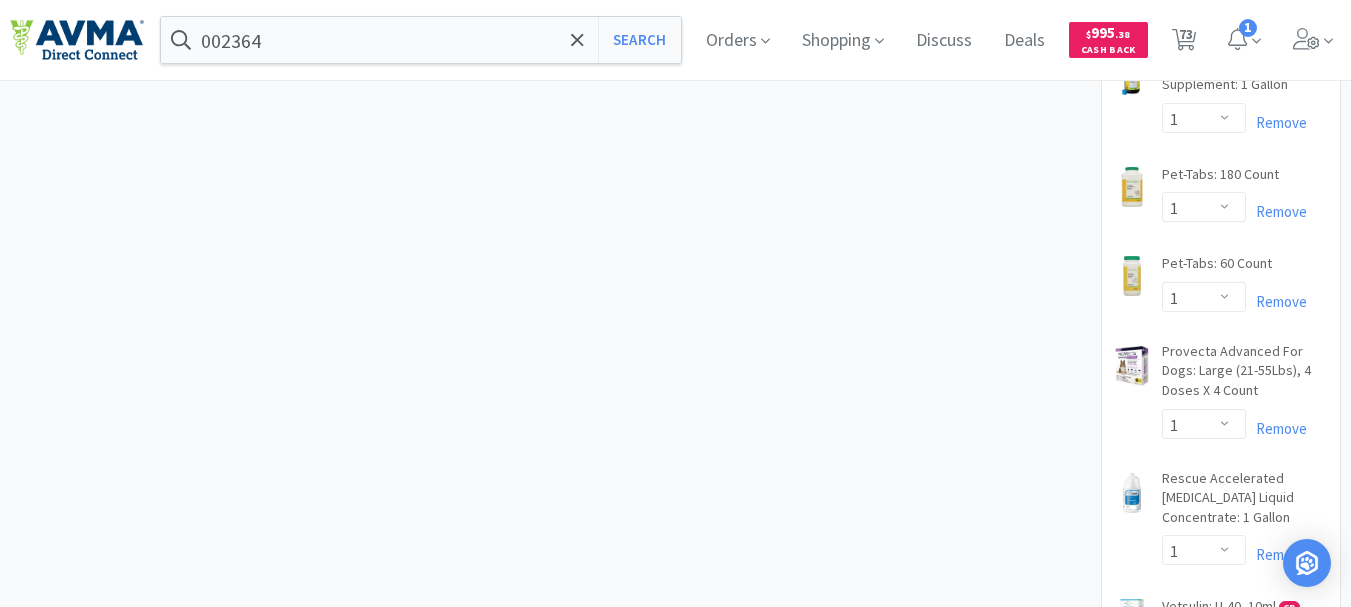 scroll, scrollTop: 7134, scrollLeft: 0, axis: vertical 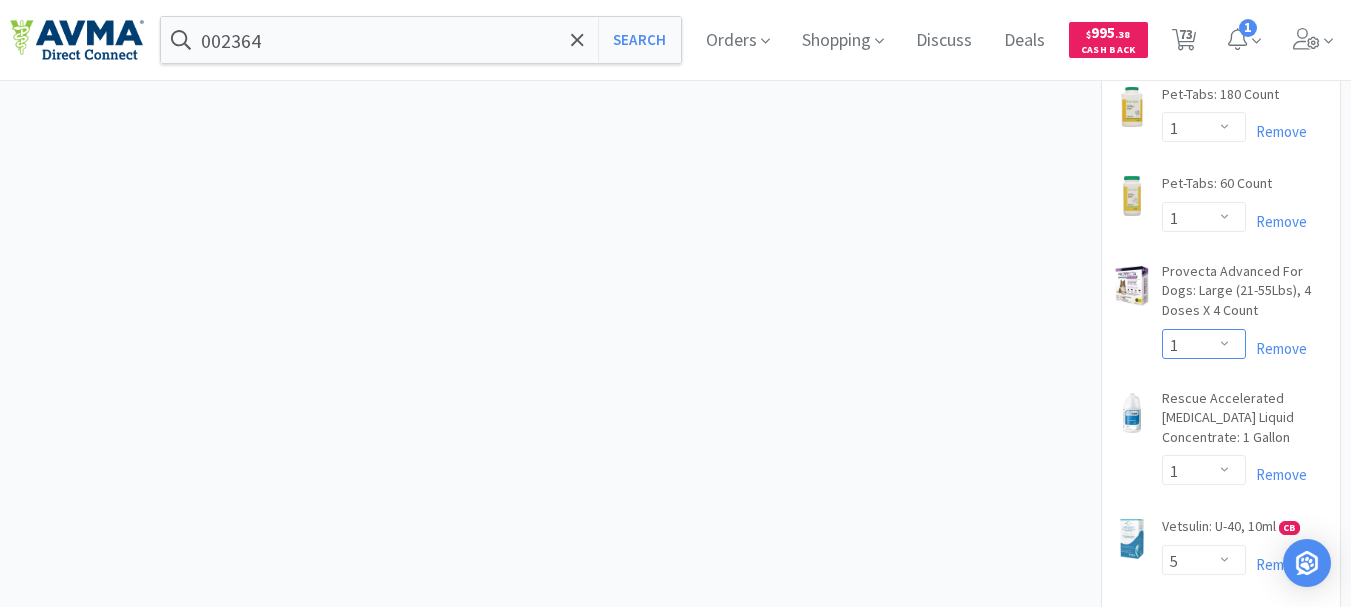 click on "Enter Quantity 1 2 3 4 5 6 7 8 9 10 11 12 13 14 15 16 17 18 19 20 Enter Quantity" at bounding box center (1204, 344) 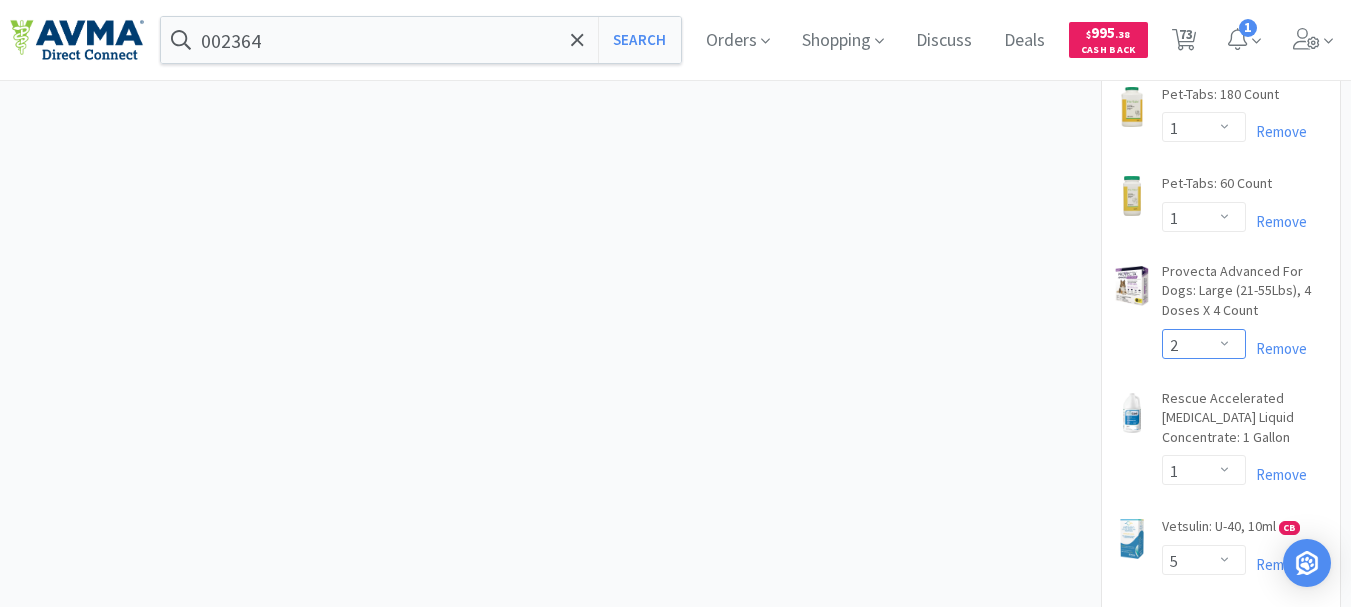 click on "Enter Quantity 1 2 3 4 5 6 7 8 9 10 11 12 13 14 15 16 17 18 19 20 Enter Quantity" at bounding box center (1204, 344) 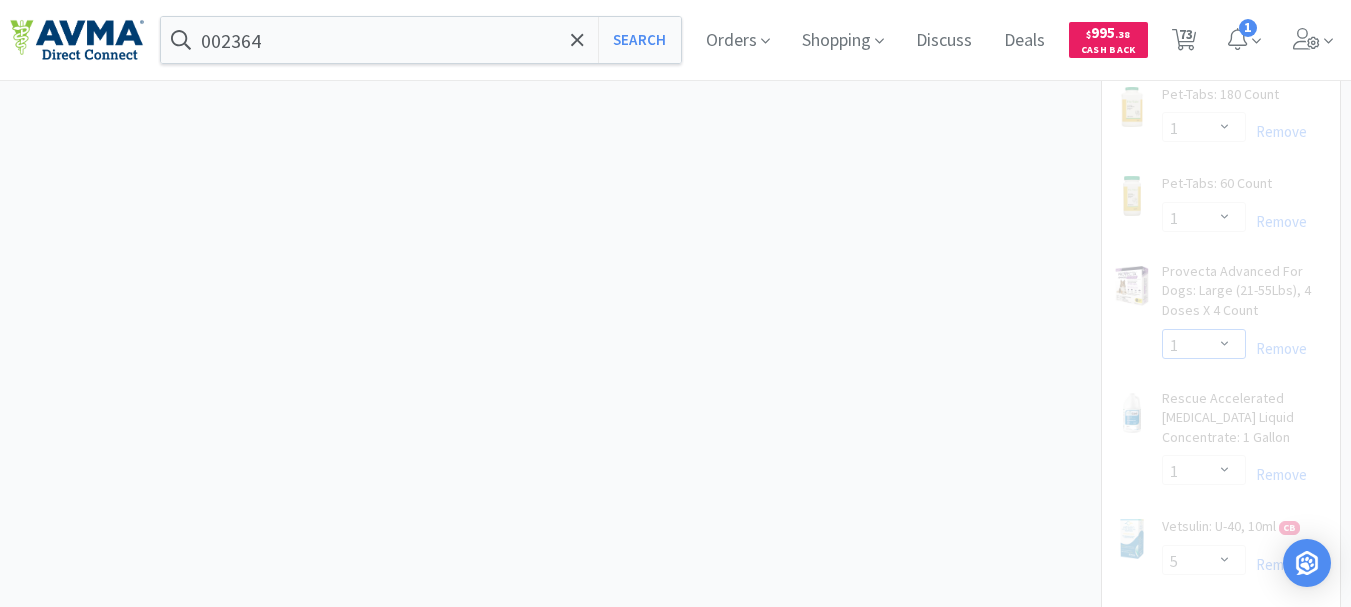 select on "2" 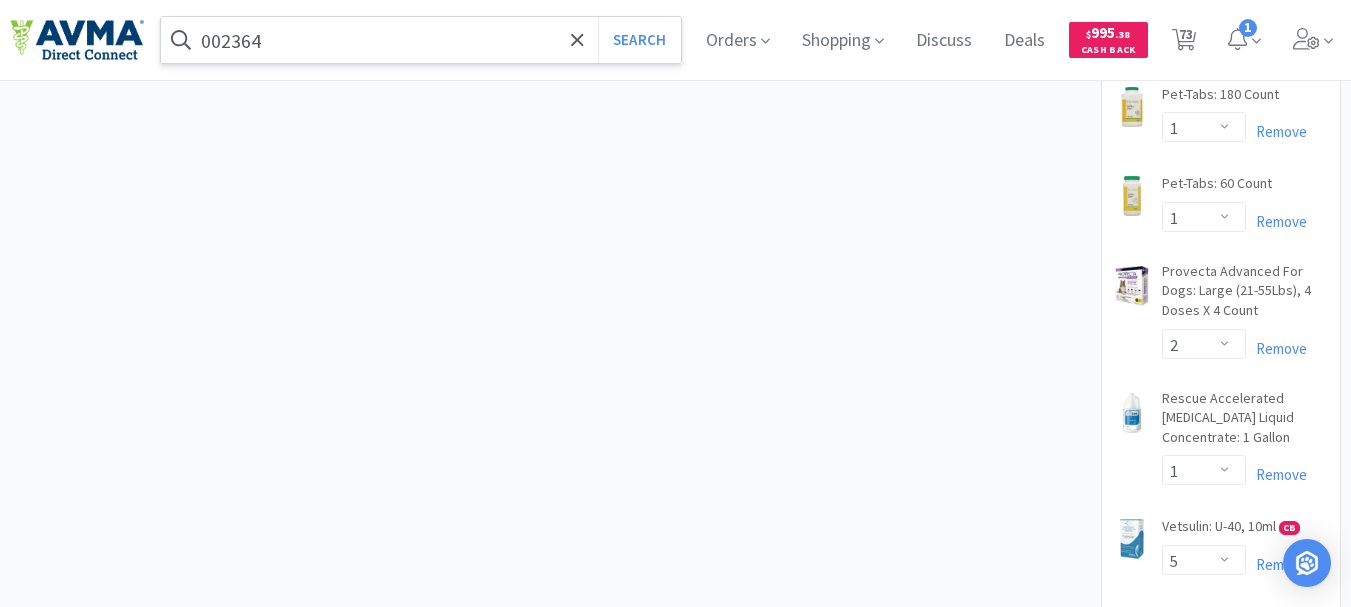 click on "002364" at bounding box center (421, 40) 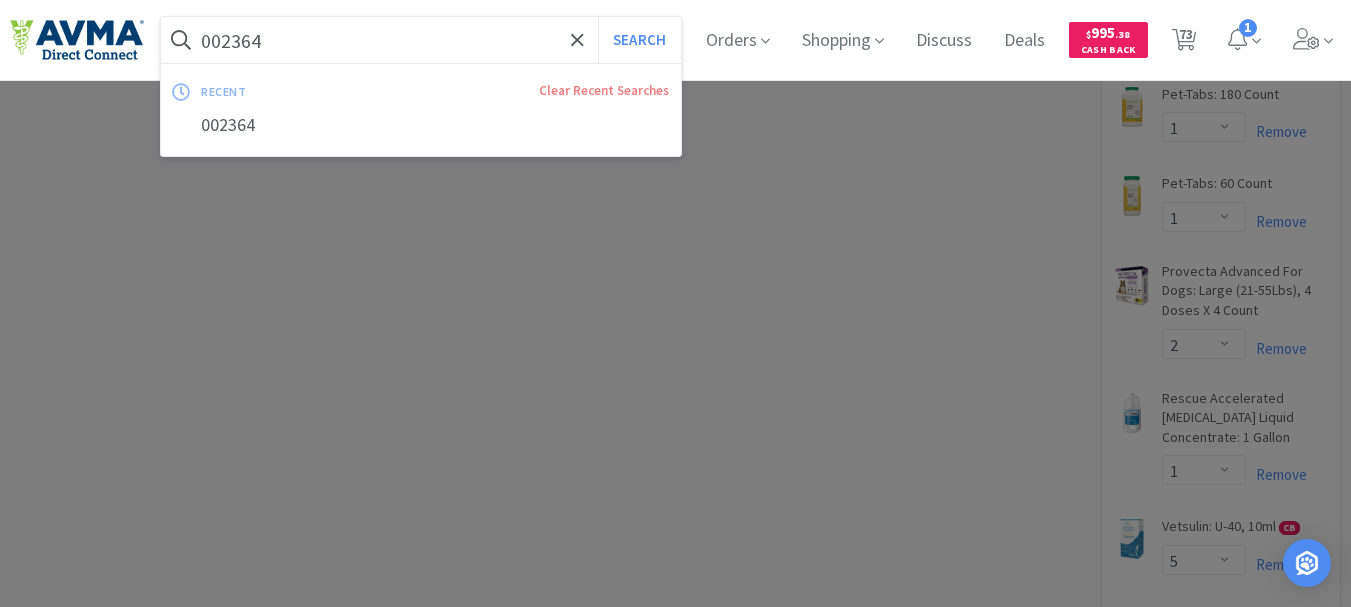 paste on "45546" 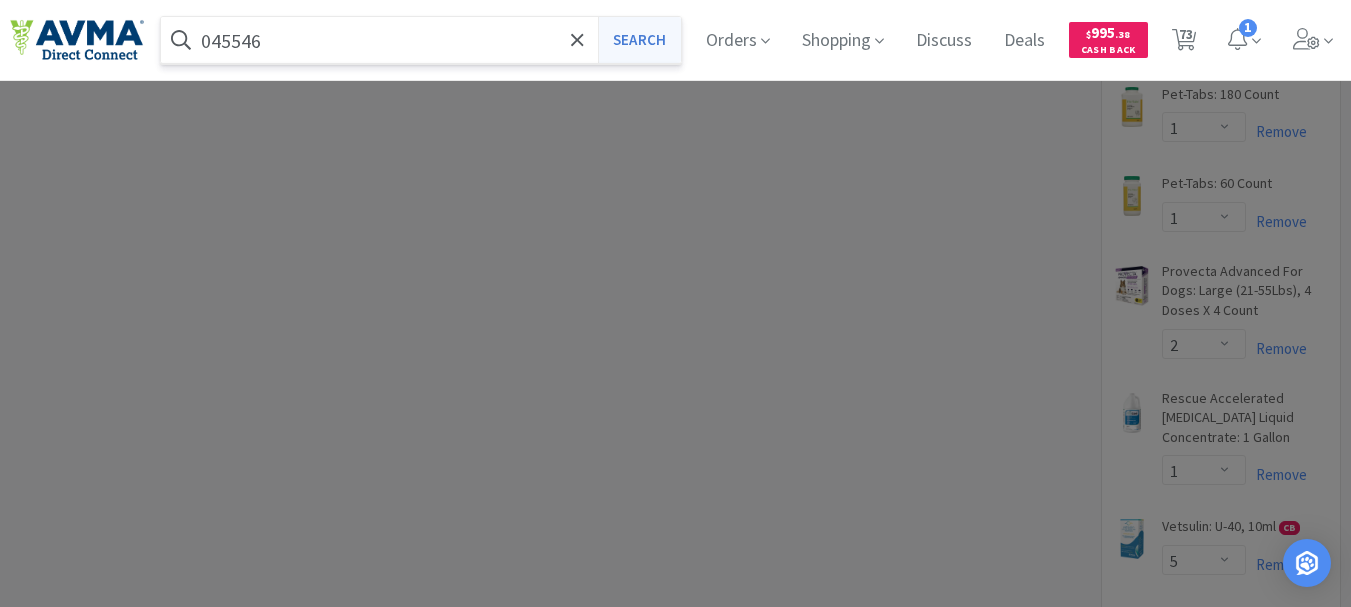 type on "045546" 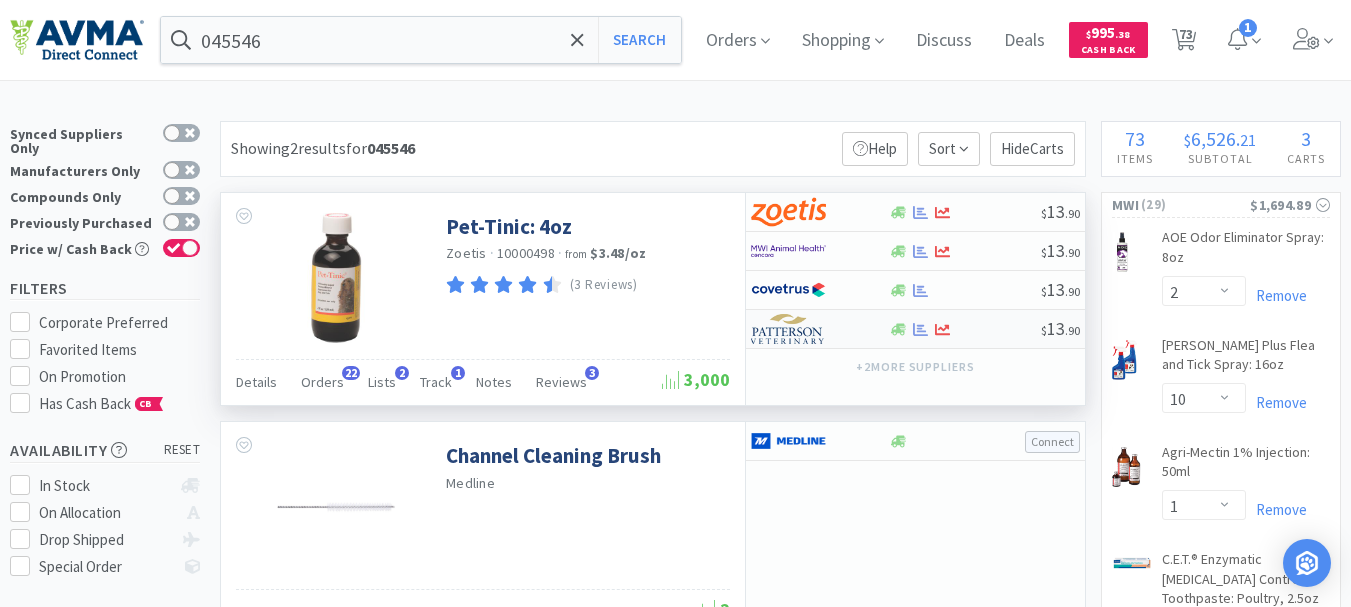 click at bounding box center (788, 329) 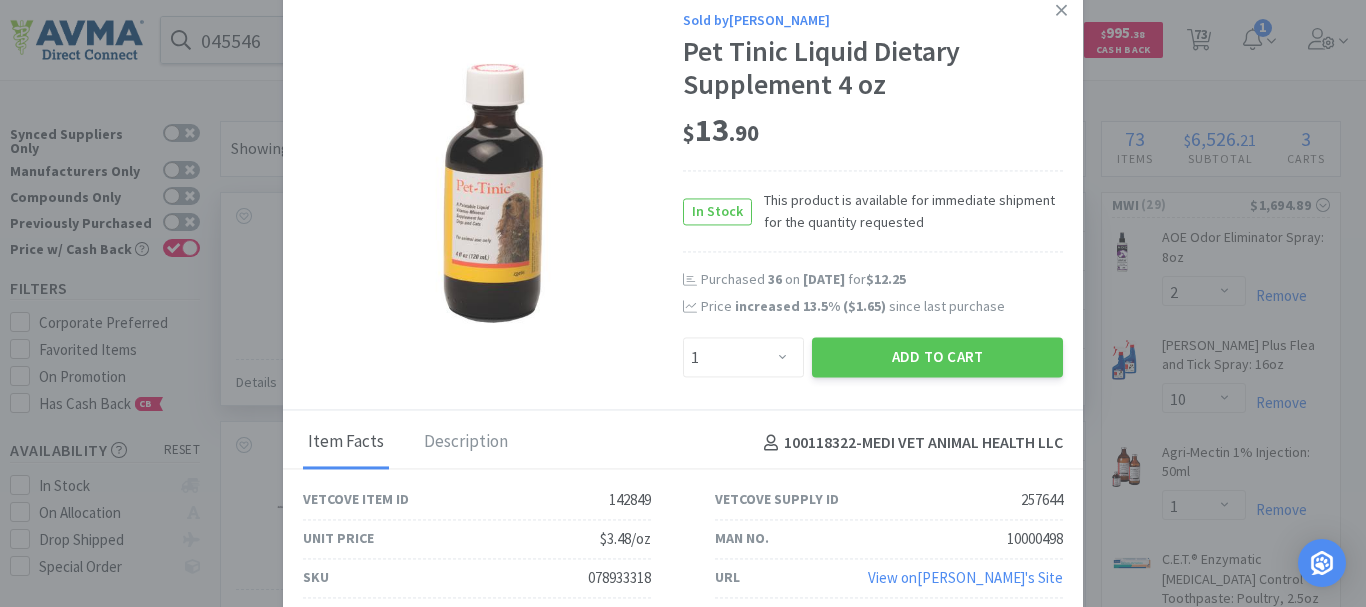 click on "078933318" at bounding box center (619, 578) 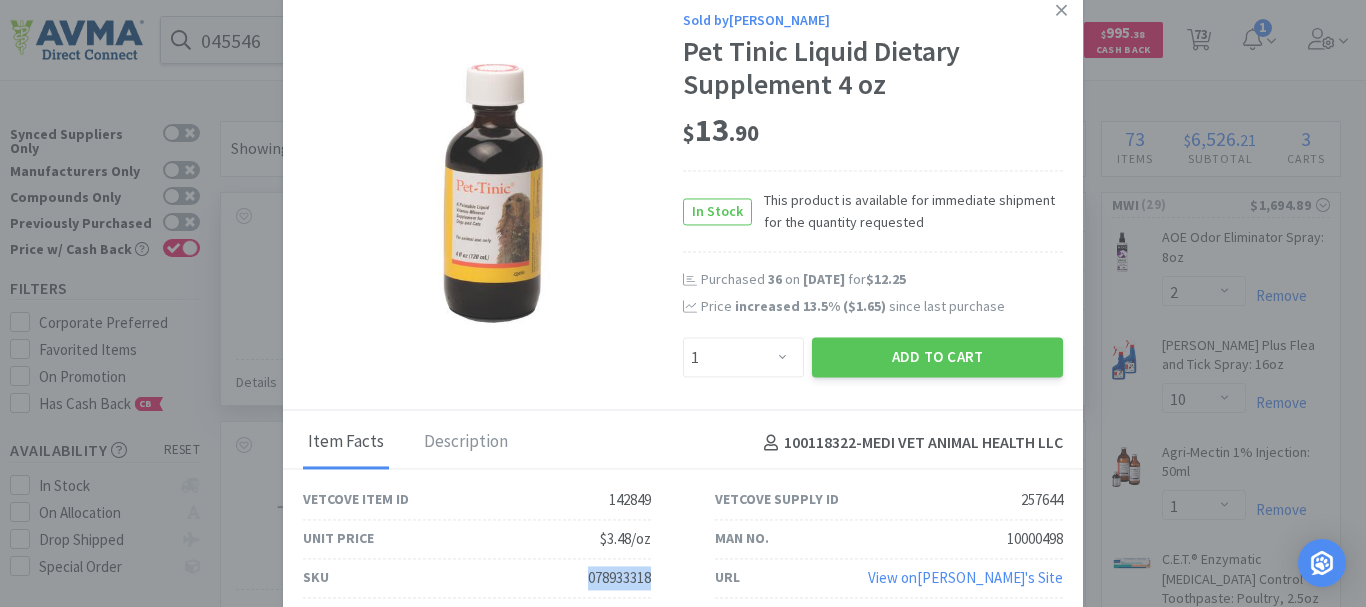 click on "078933318" at bounding box center [619, 578] 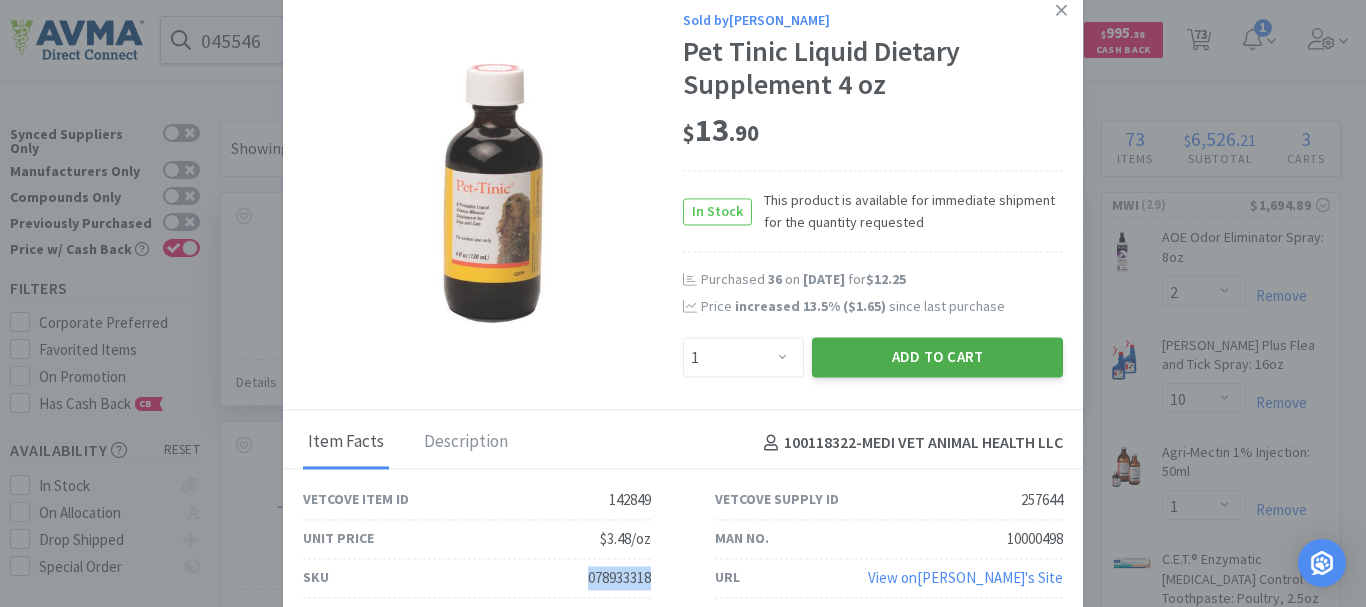 click on "Add to Cart" at bounding box center [937, 358] 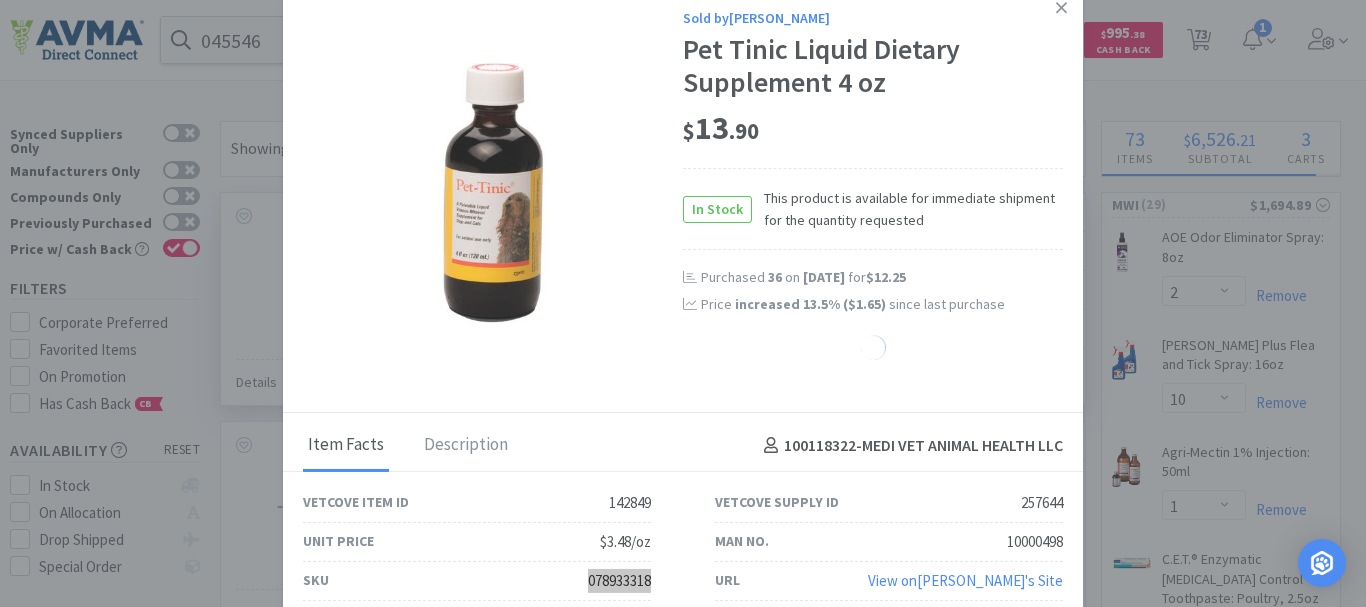 select on "1" 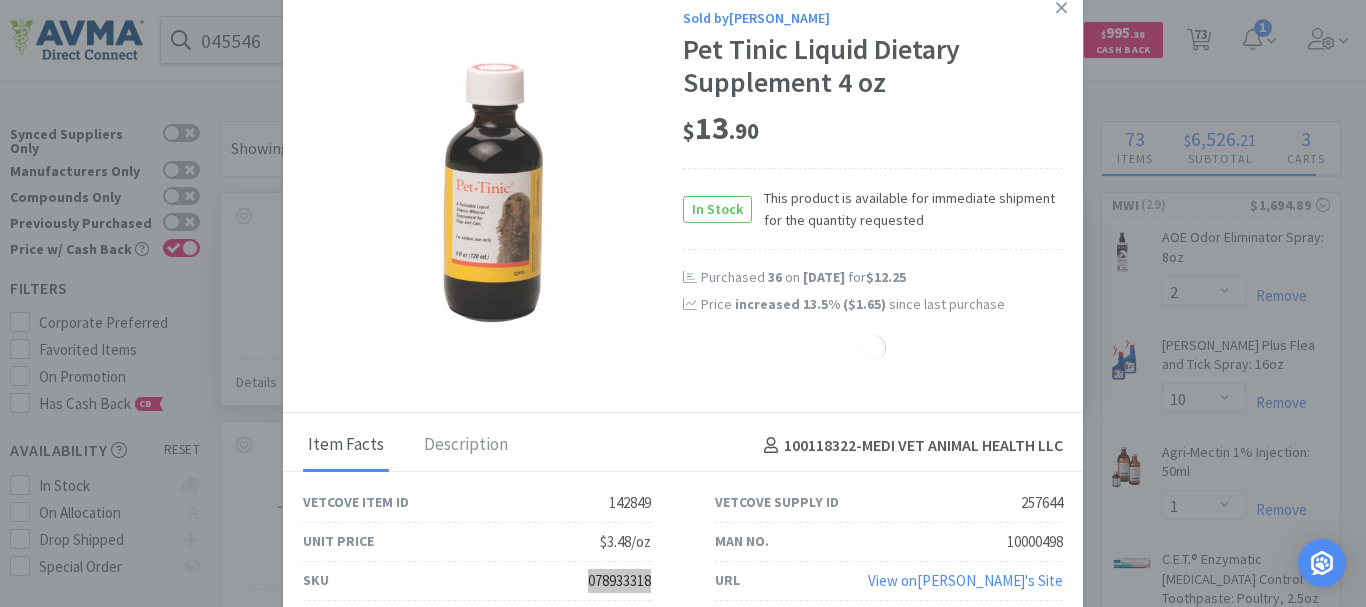select on "2" 